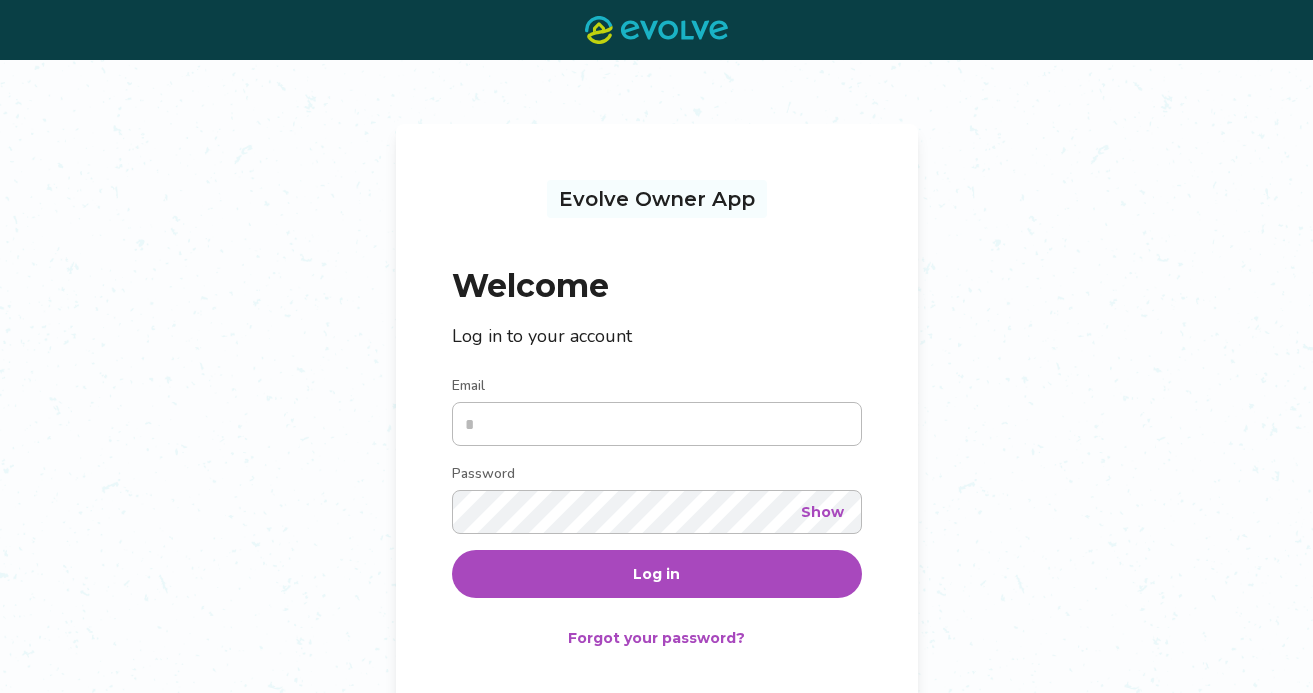 scroll, scrollTop: 0, scrollLeft: 0, axis: both 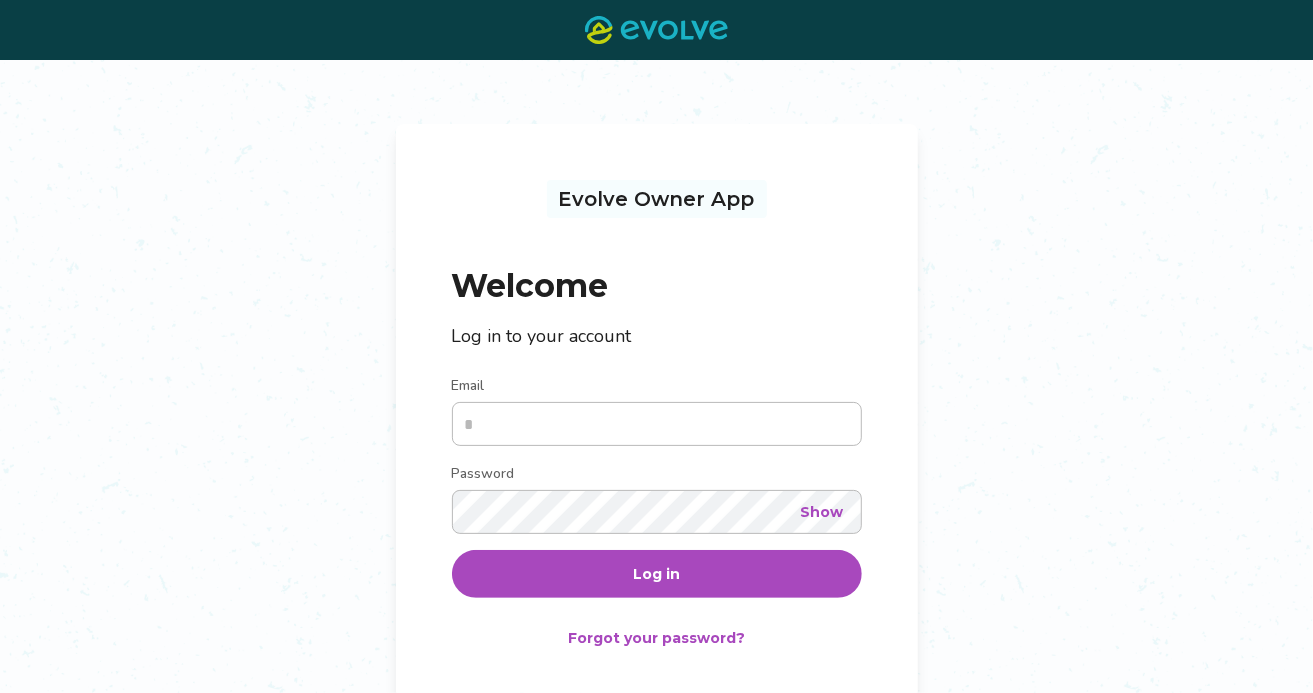 type on "**********" 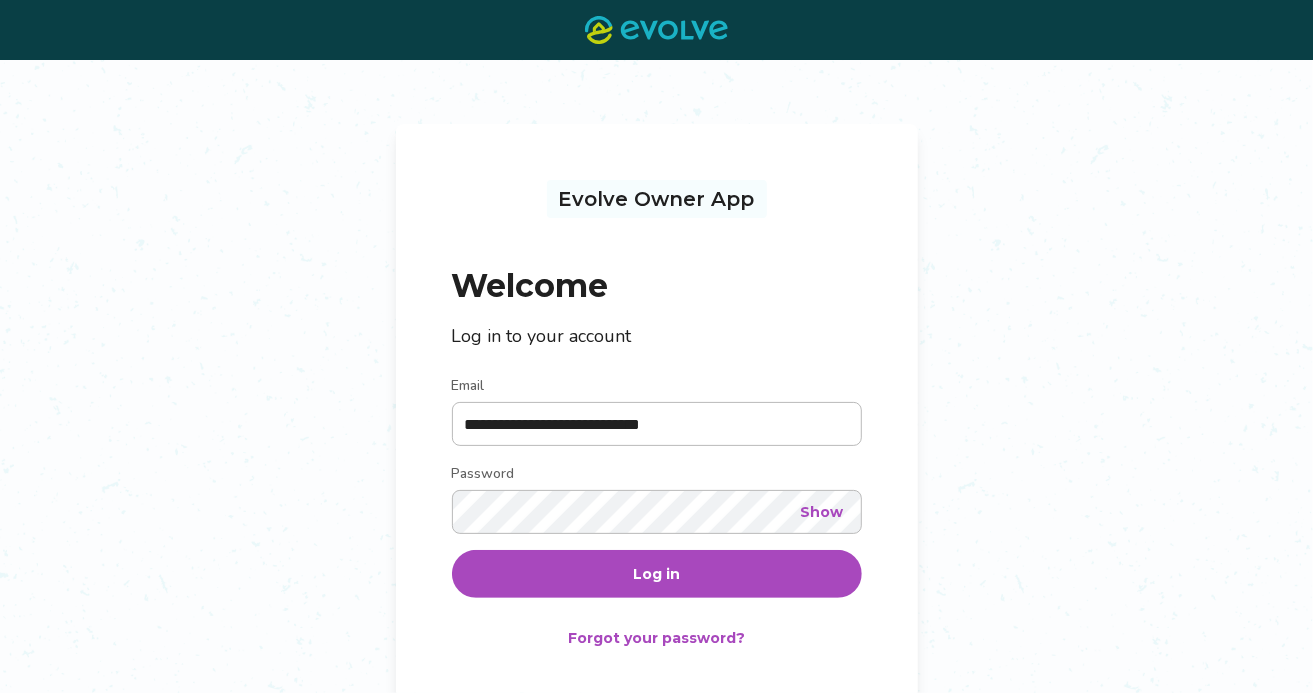 click on "Log in" at bounding box center [657, 574] 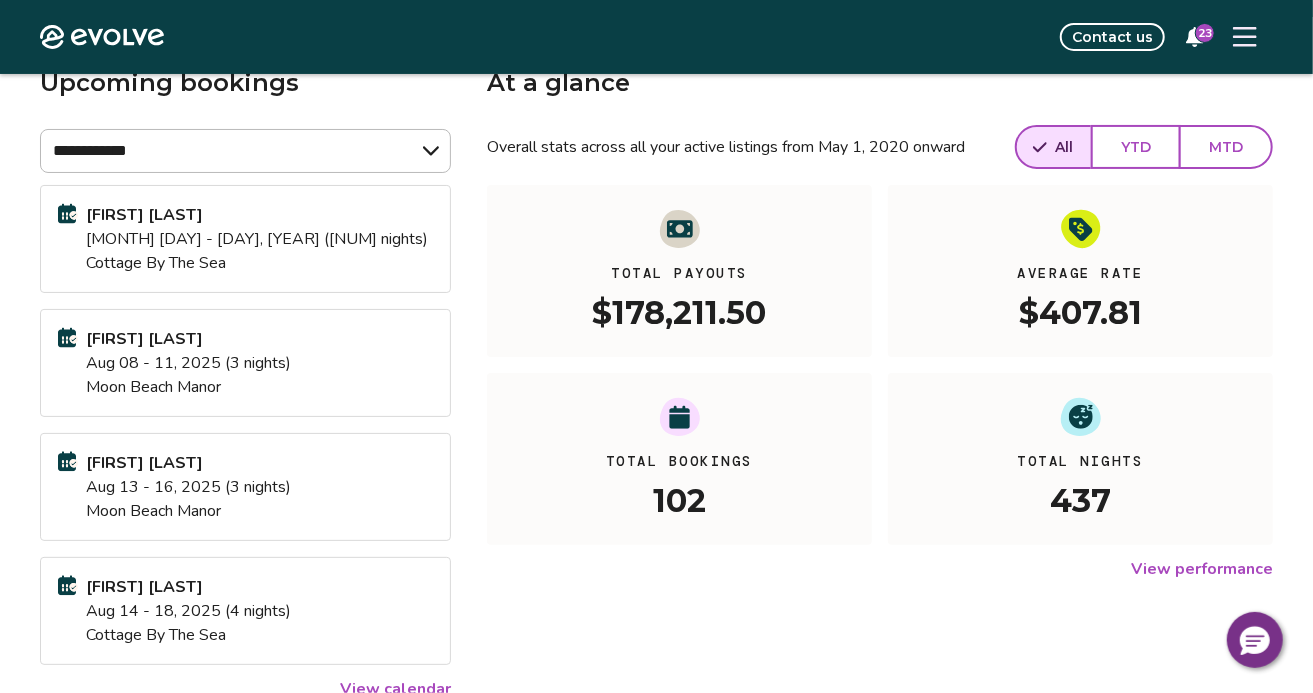 scroll, scrollTop: 118, scrollLeft: 0, axis: vertical 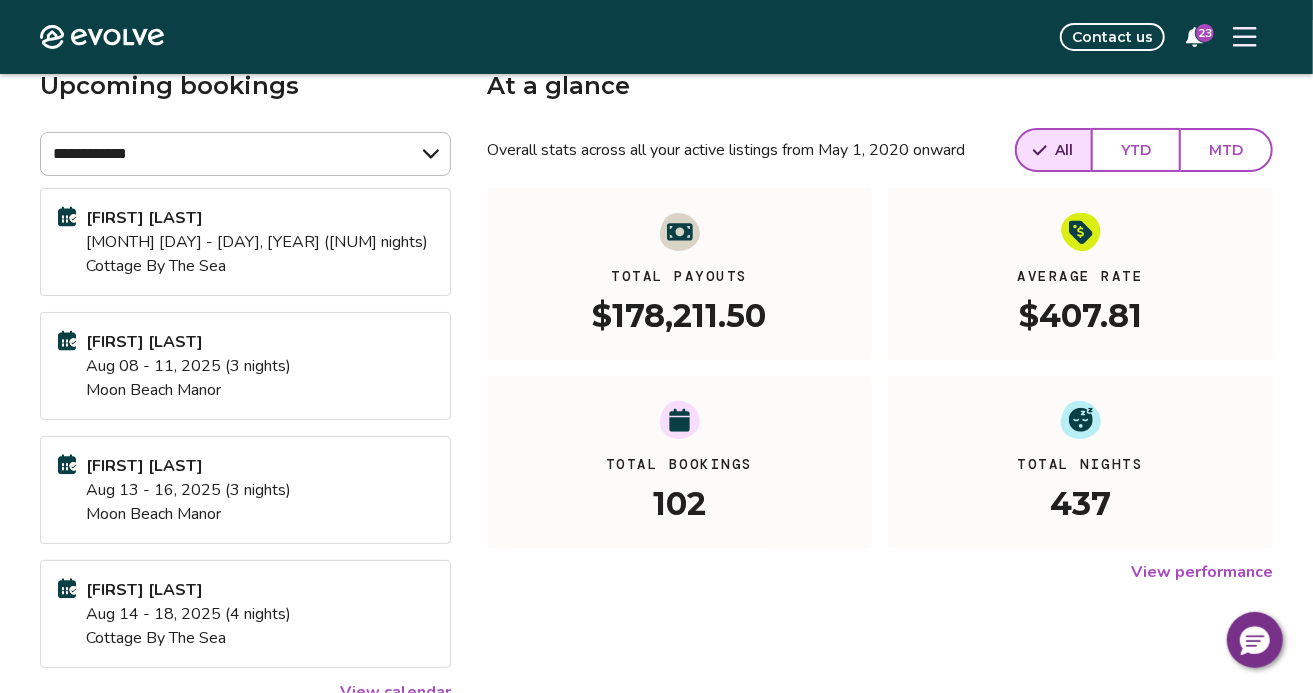 click on "YTD" at bounding box center (1136, 150) 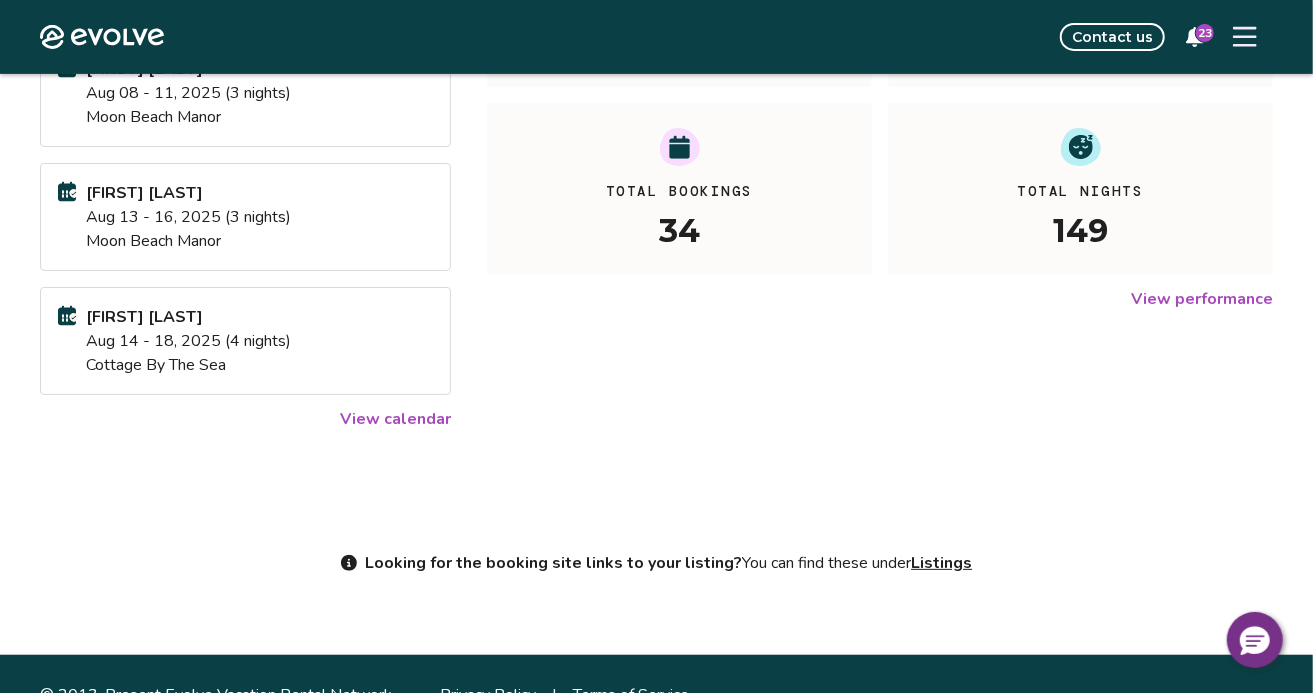 scroll, scrollTop: 428, scrollLeft: 0, axis: vertical 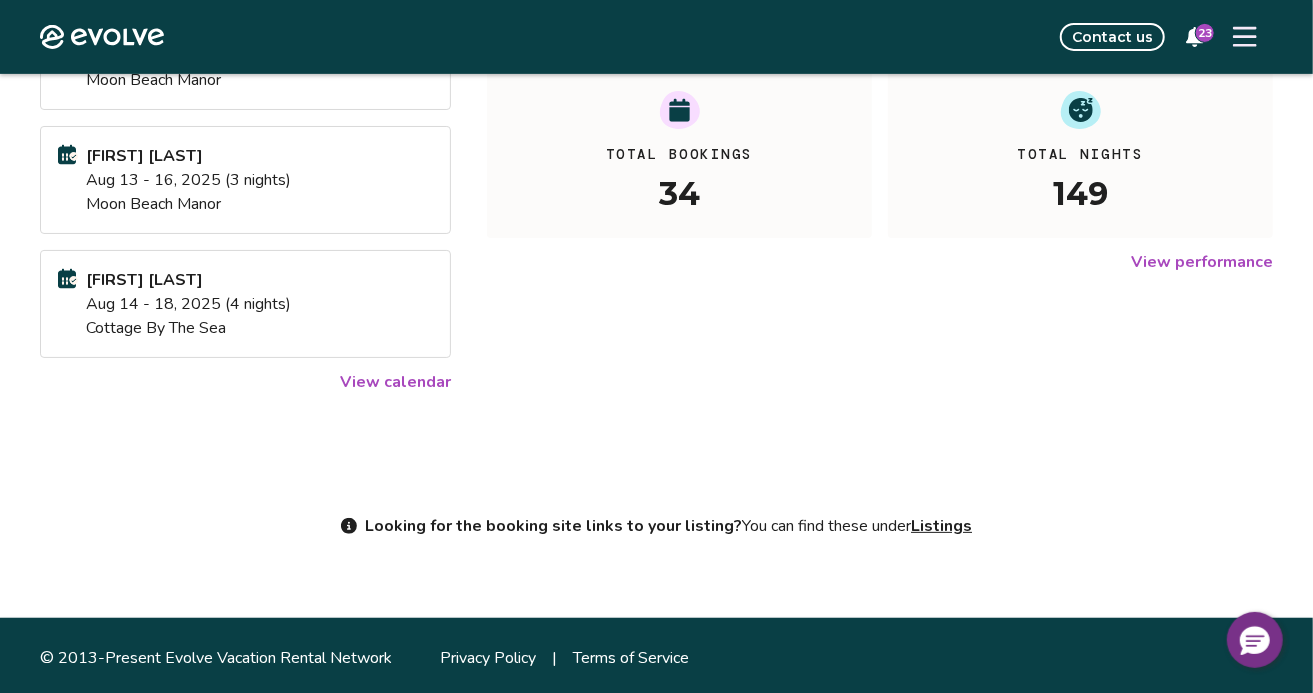 click on "View calendar" at bounding box center [395, 382] 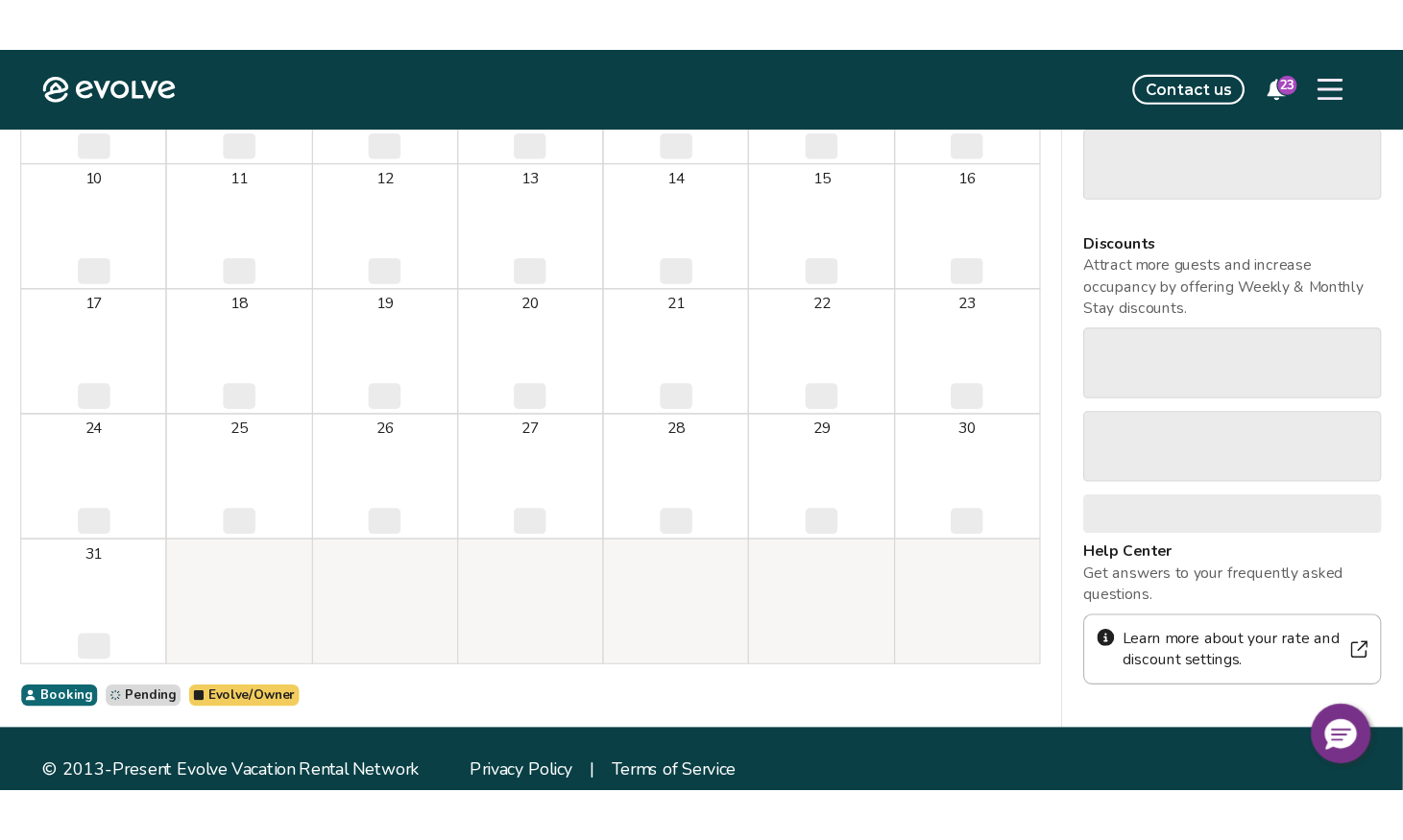 scroll, scrollTop: 0, scrollLeft: 0, axis: both 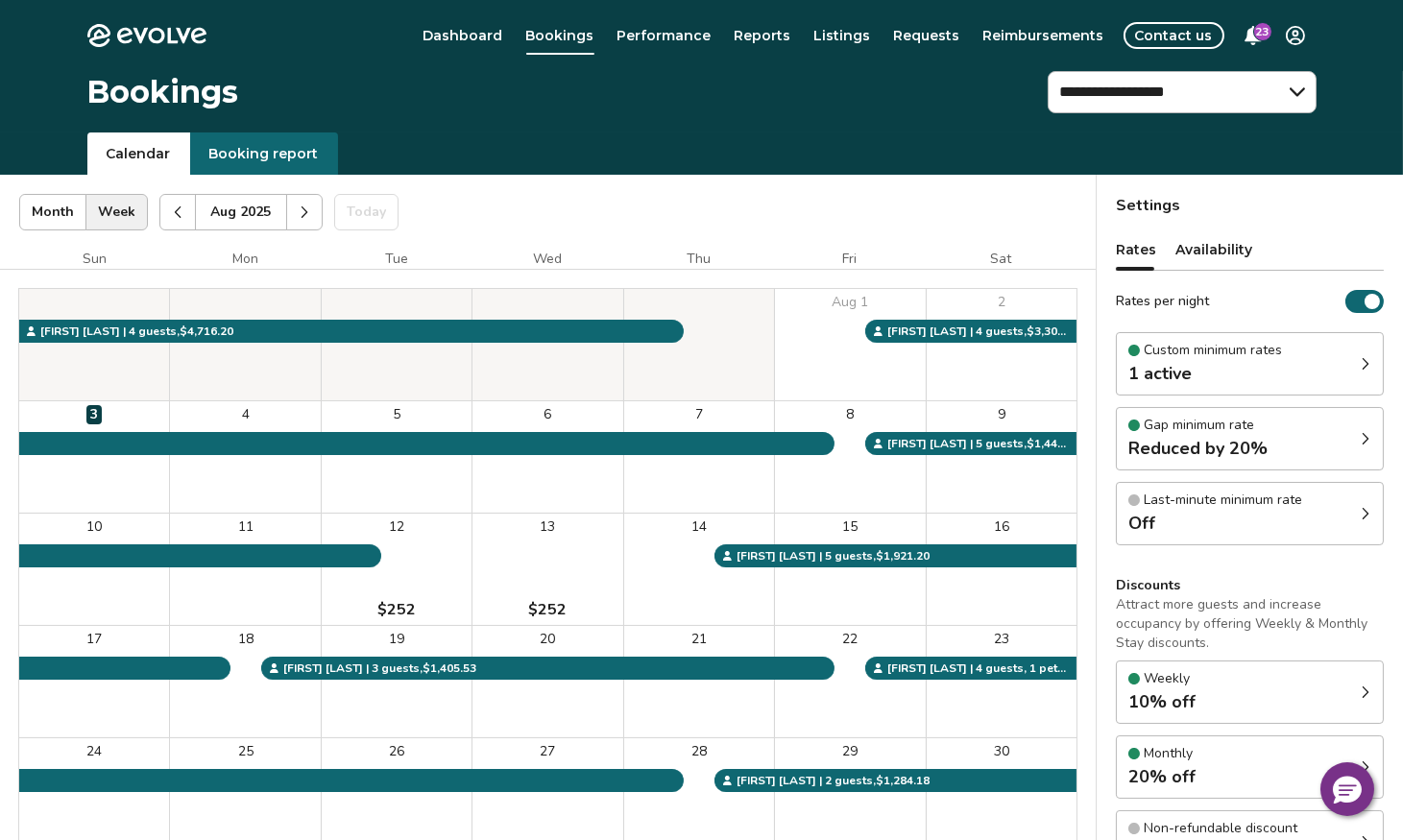 click at bounding box center (304, 212) 